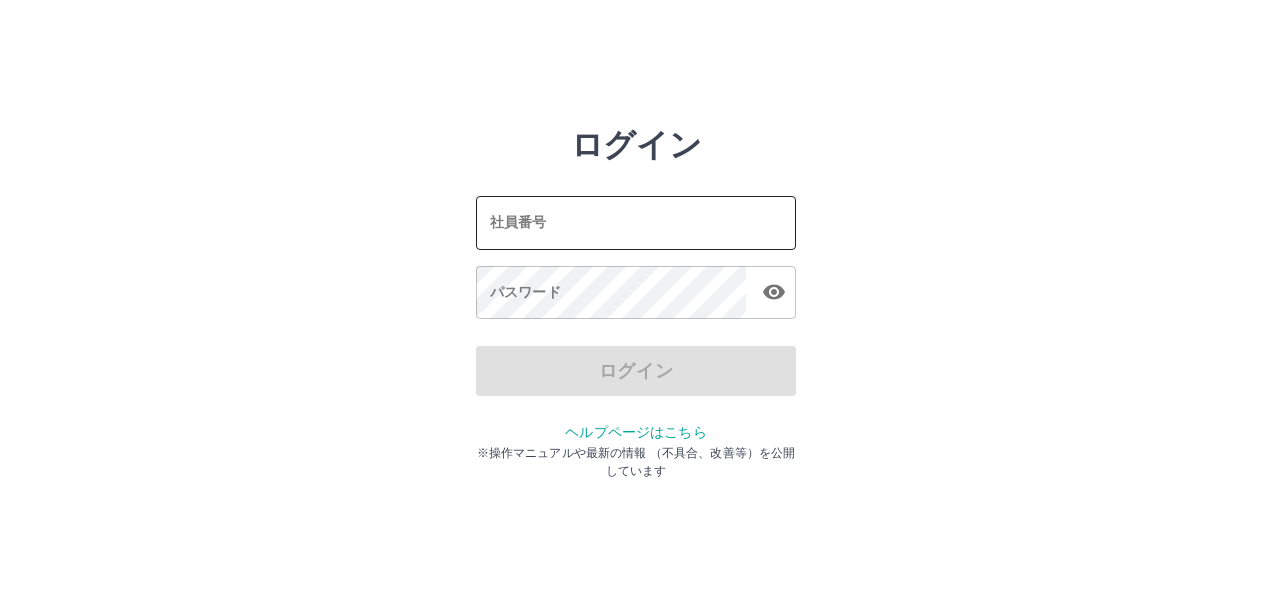 scroll, scrollTop: 0, scrollLeft: 0, axis: both 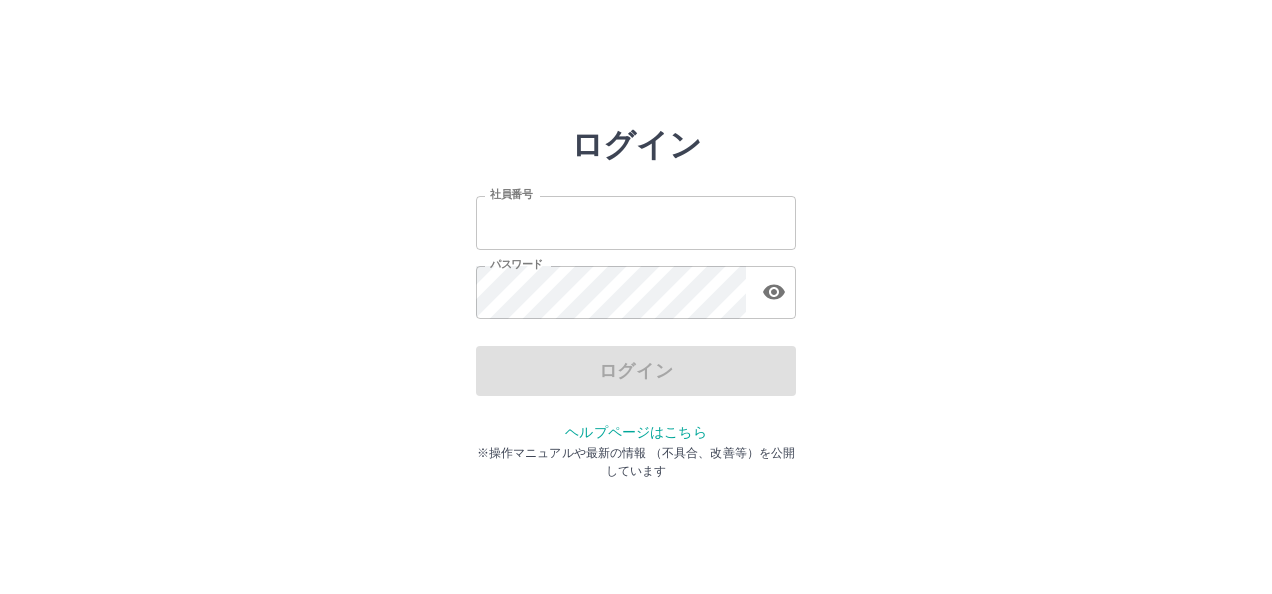 type on "*******" 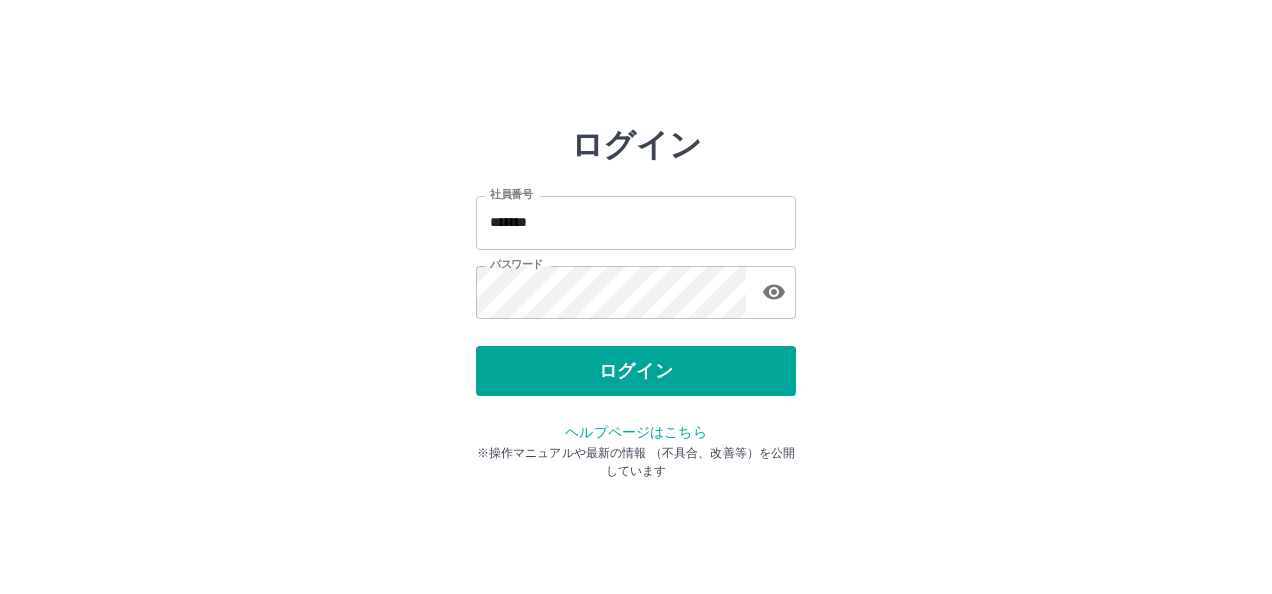 click on "ログイン" at bounding box center (636, 371) 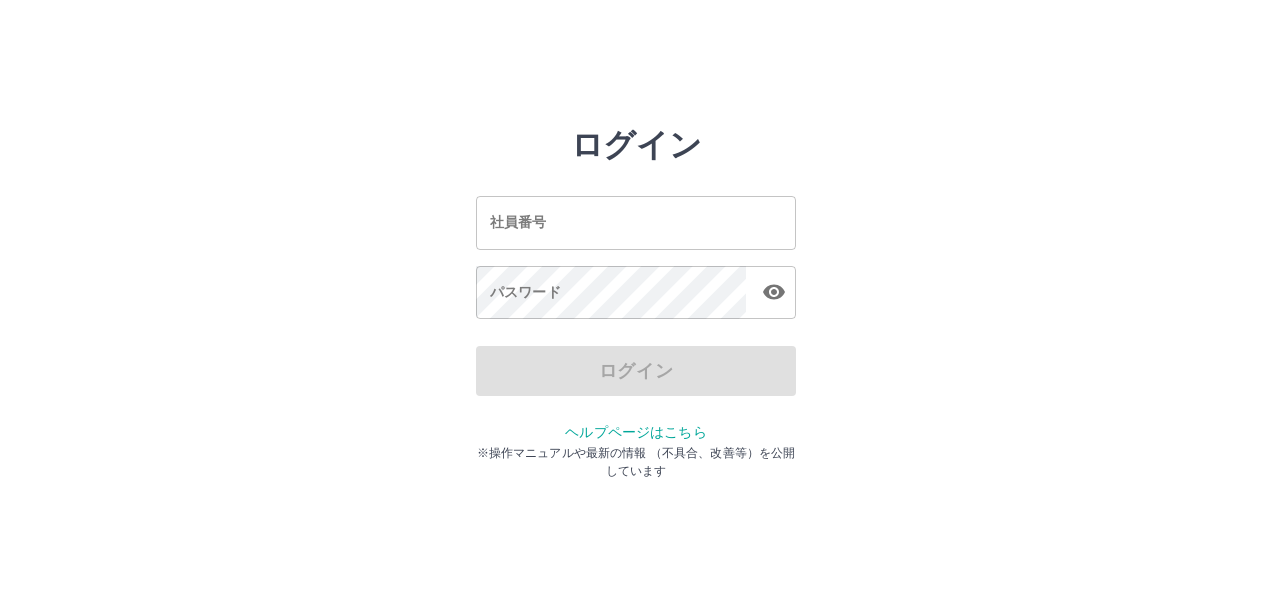 scroll, scrollTop: 0, scrollLeft: 0, axis: both 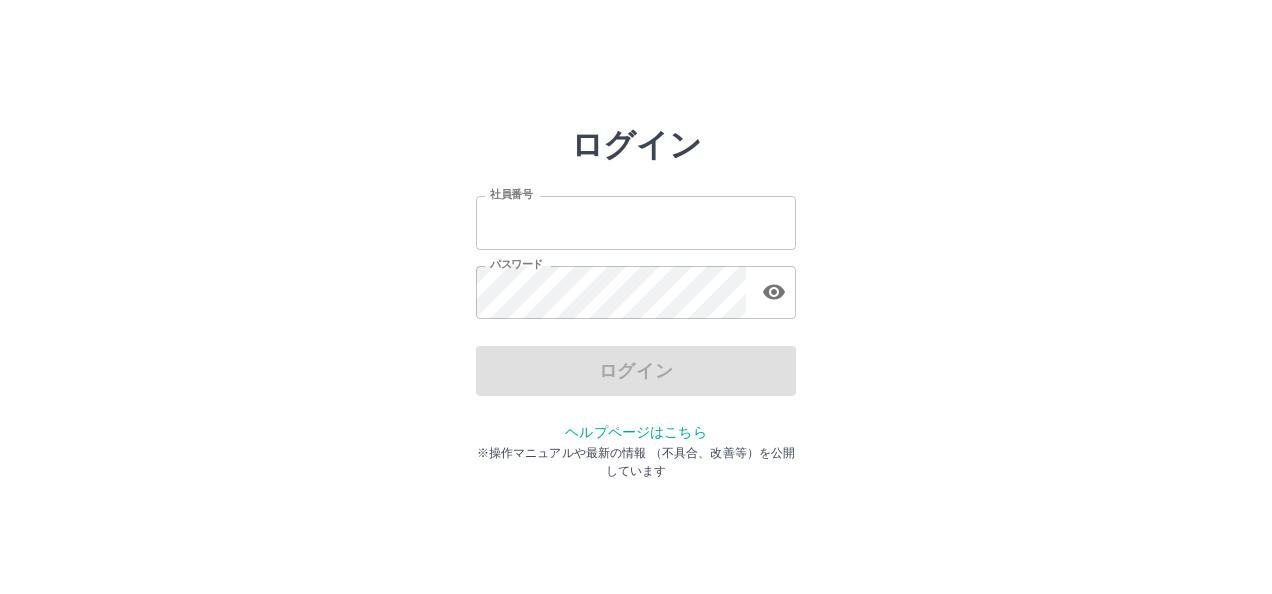 type on "*******" 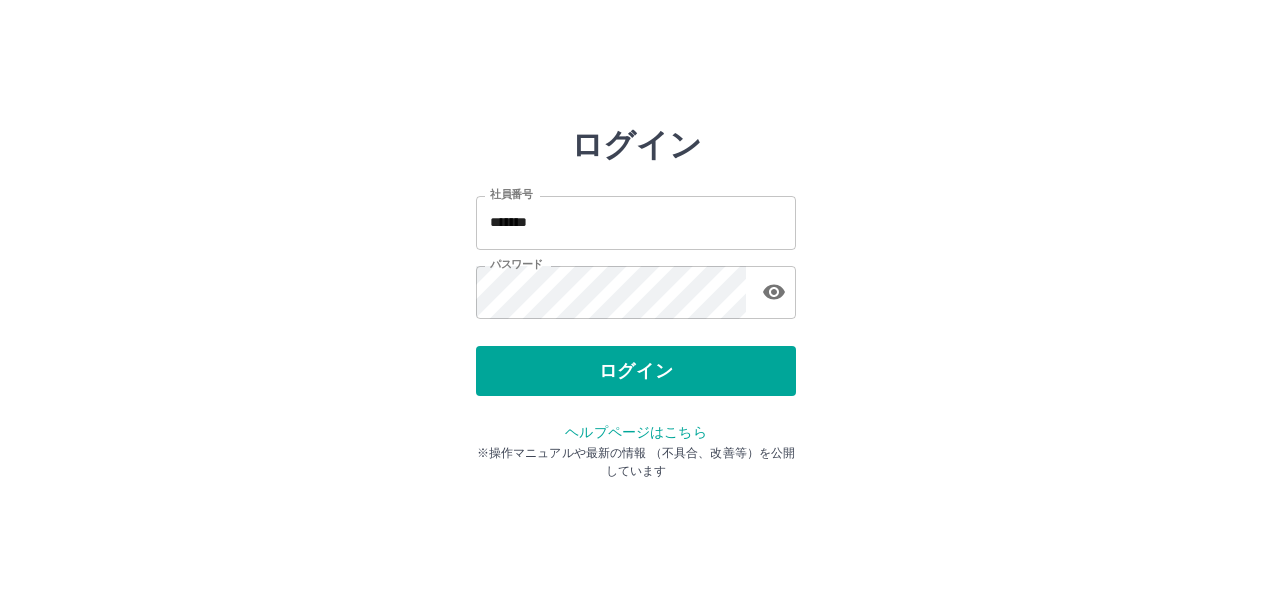 click on "ログイン" at bounding box center (636, 371) 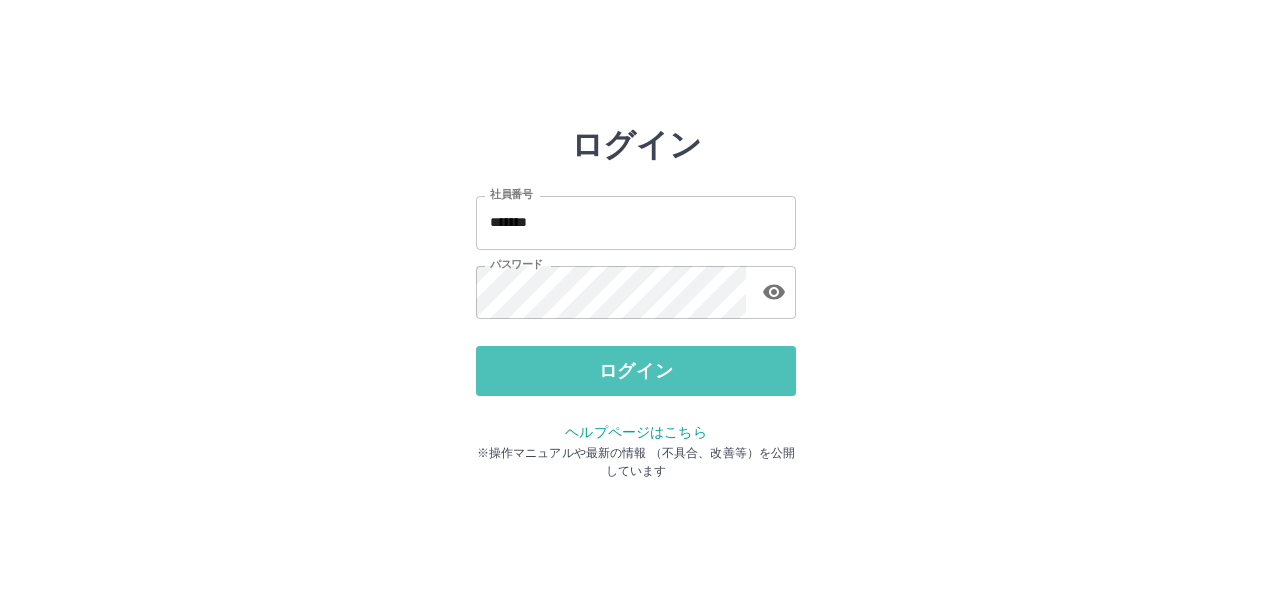 click on "ログイン" at bounding box center (636, 371) 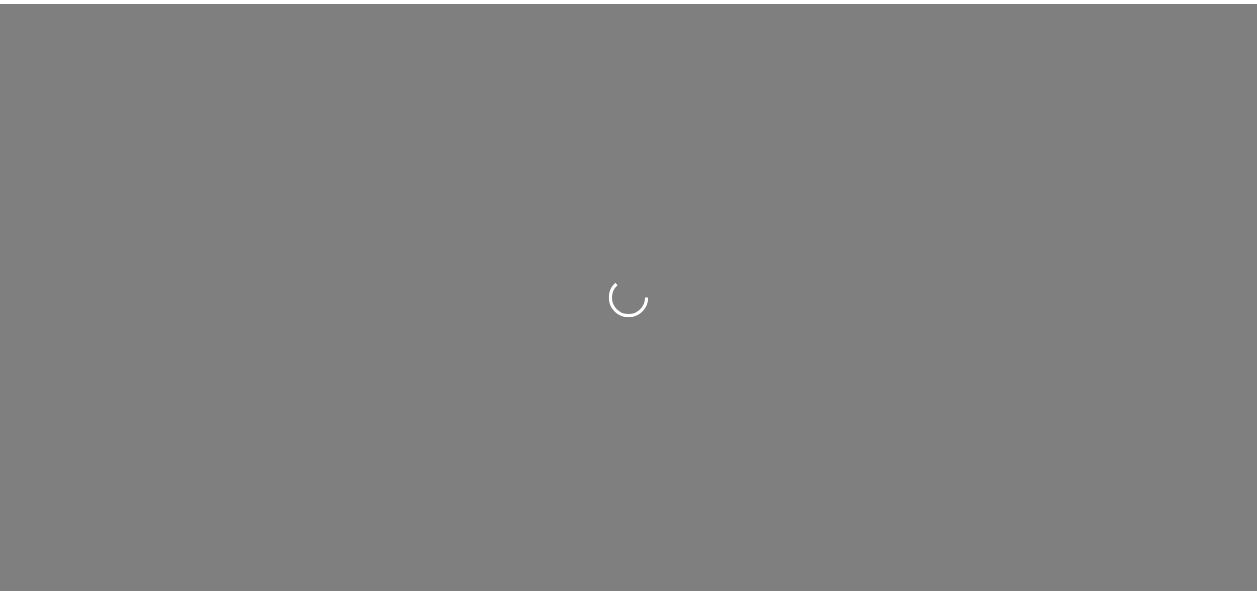 scroll, scrollTop: 0, scrollLeft: 0, axis: both 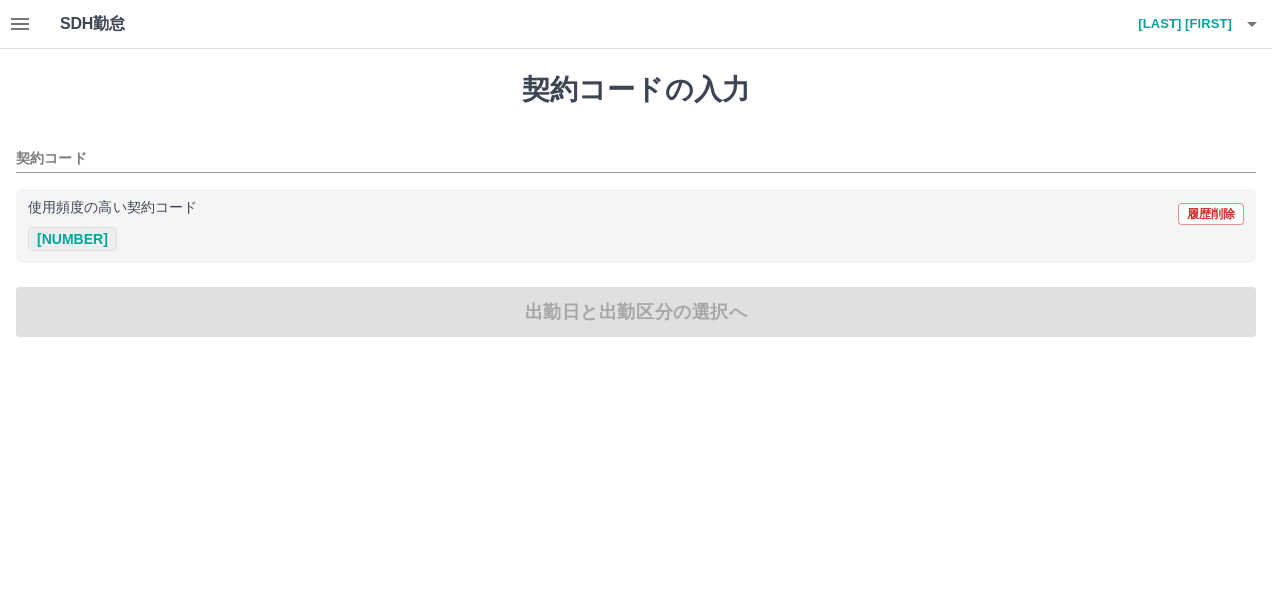 click on "[NUMBER]" at bounding box center (72, 239) 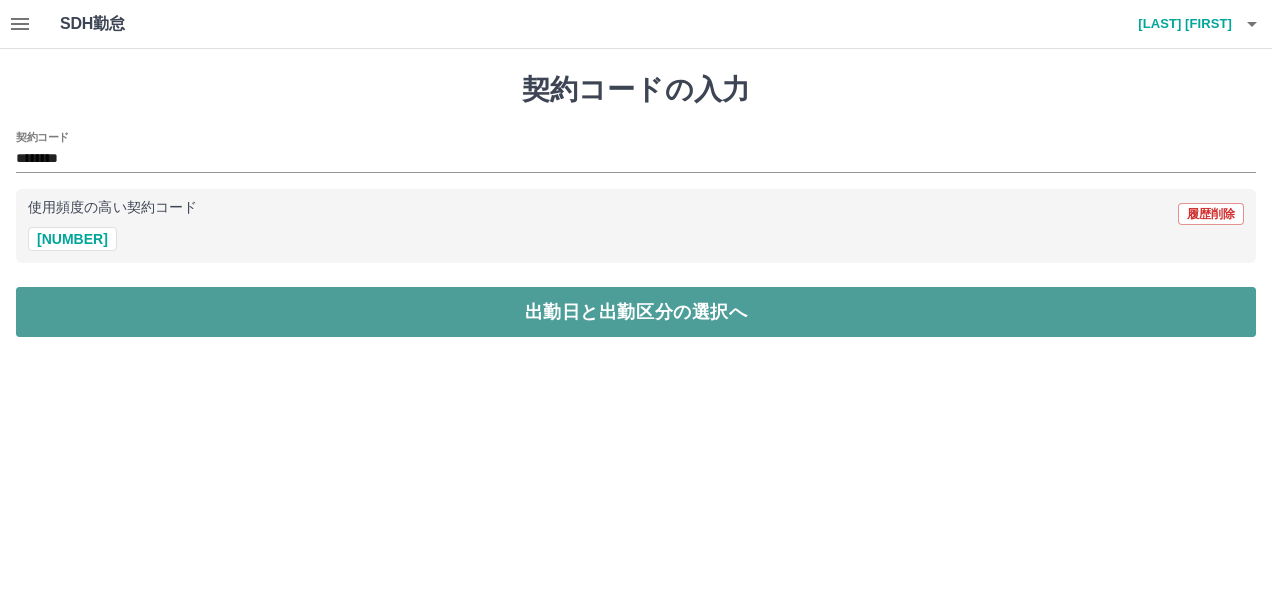 click on "出勤日と出勤区分の選択へ" at bounding box center [636, 312] 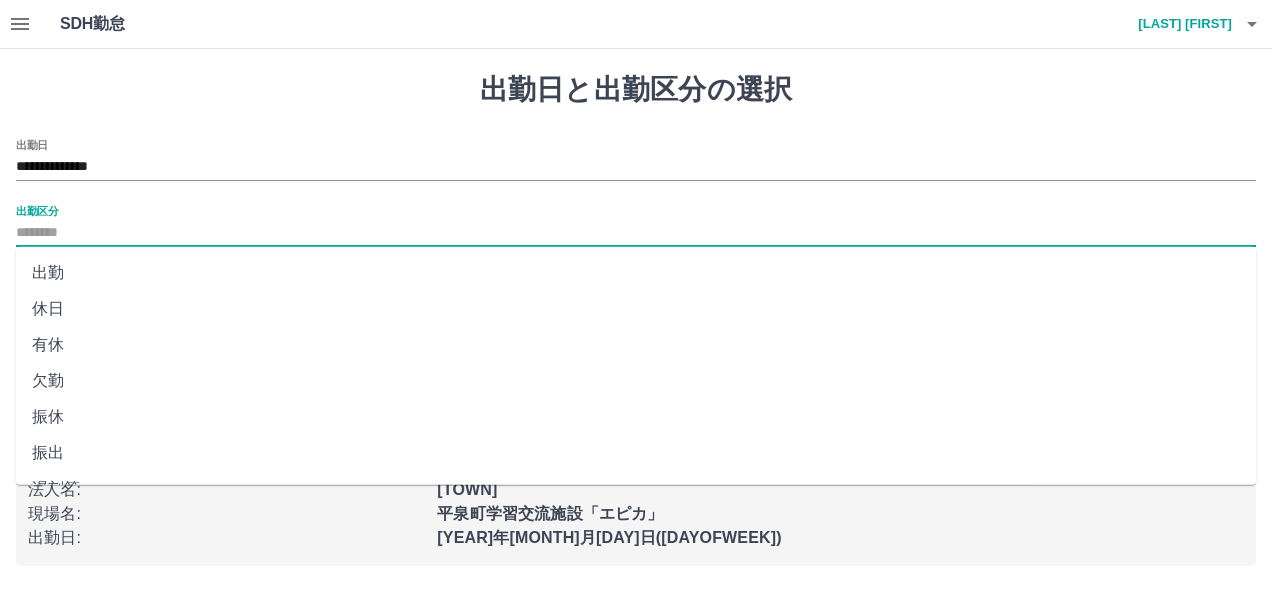 click on "出勤区分" at bounding box center [636, 233] 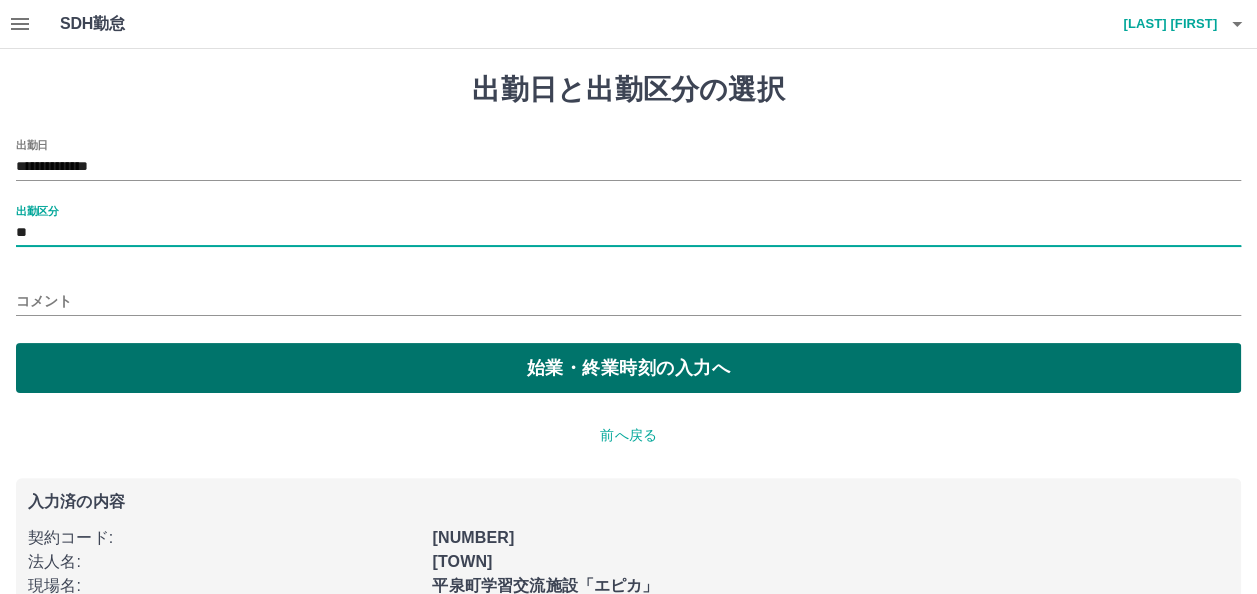 click on "始業・終業時刻の入力へ" at bounding box center (628, 368) 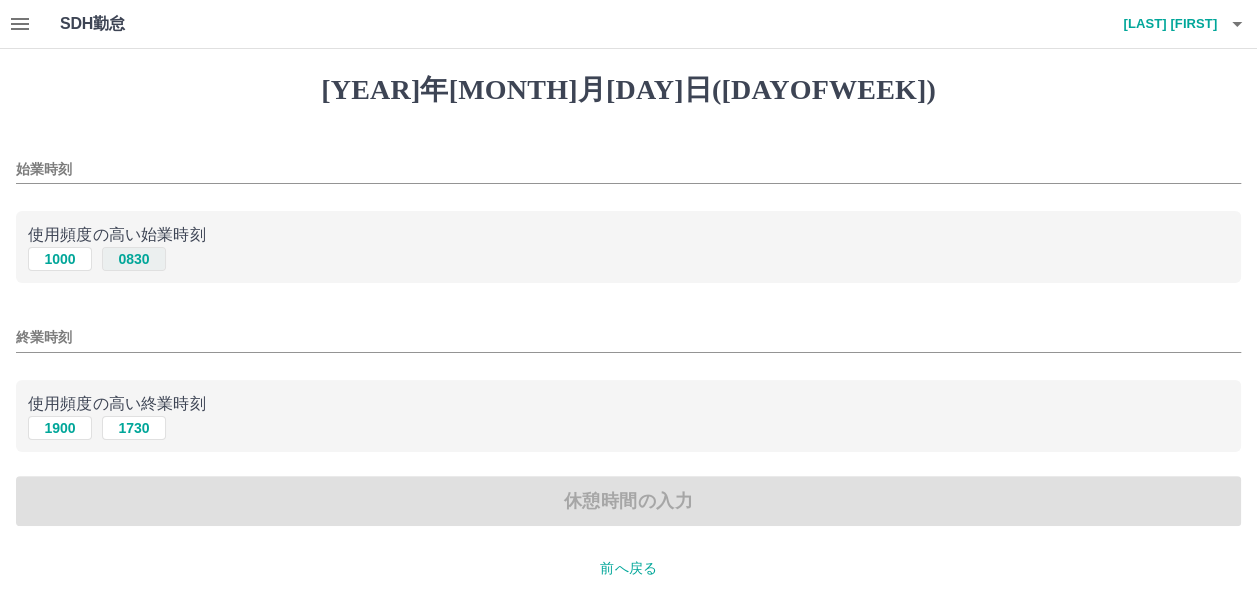 click on "0830" at bounding box center [134, 259] 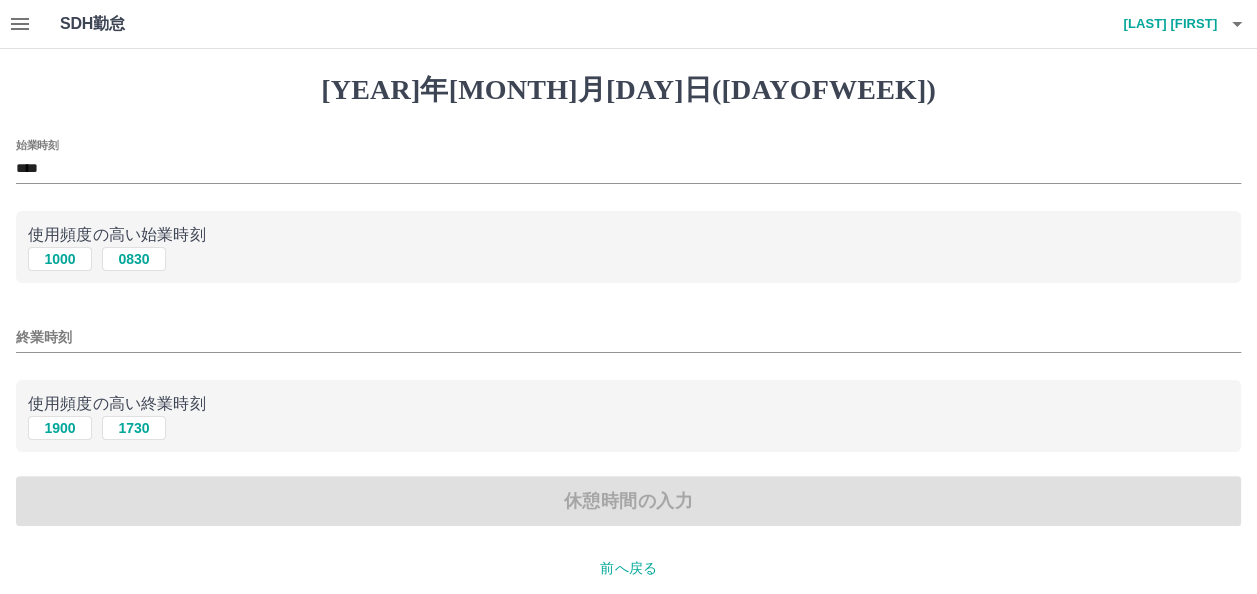 click on "終業時刻" at bounding box center [628, 337] 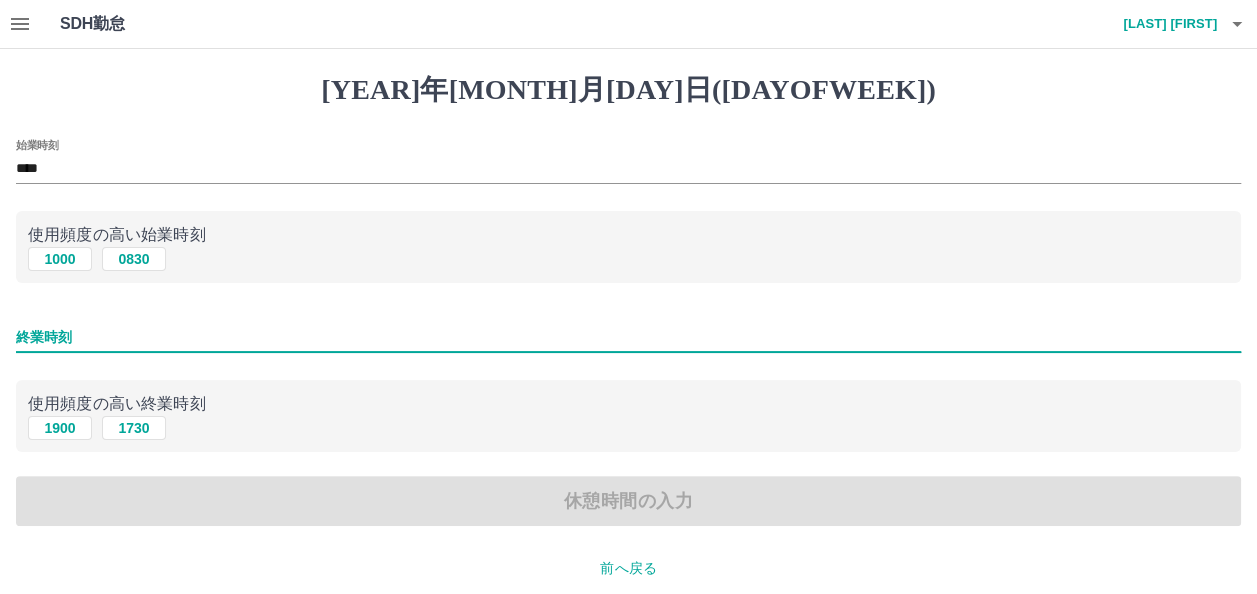 type on "****" 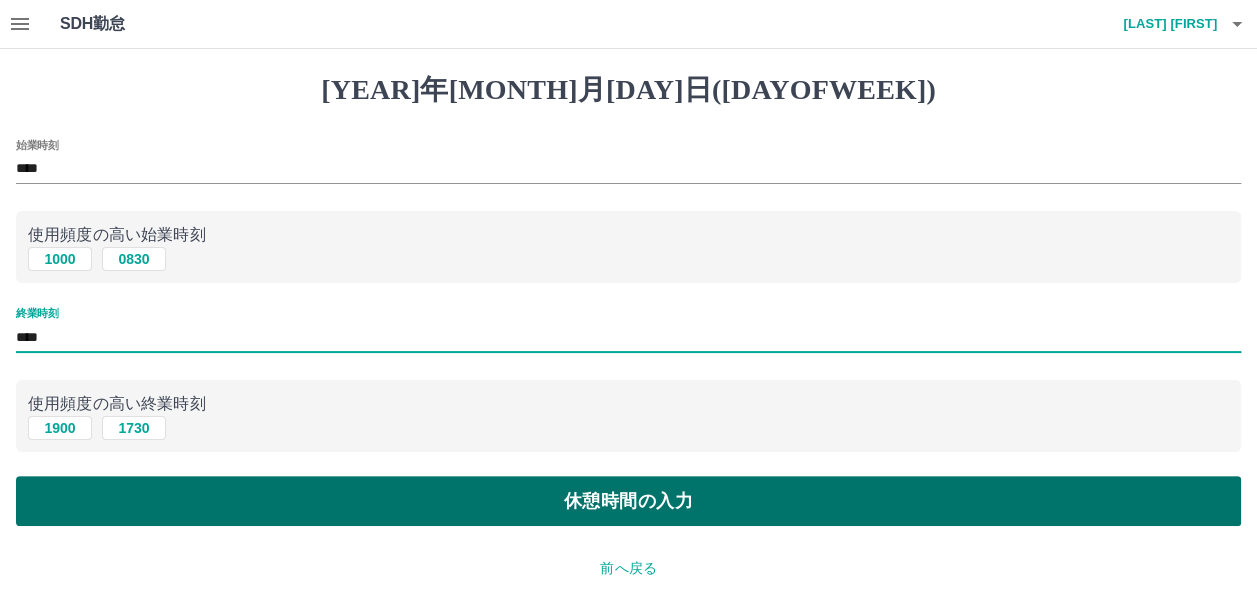 click on "休憩時間の入力" at bounding box center [628, 501] 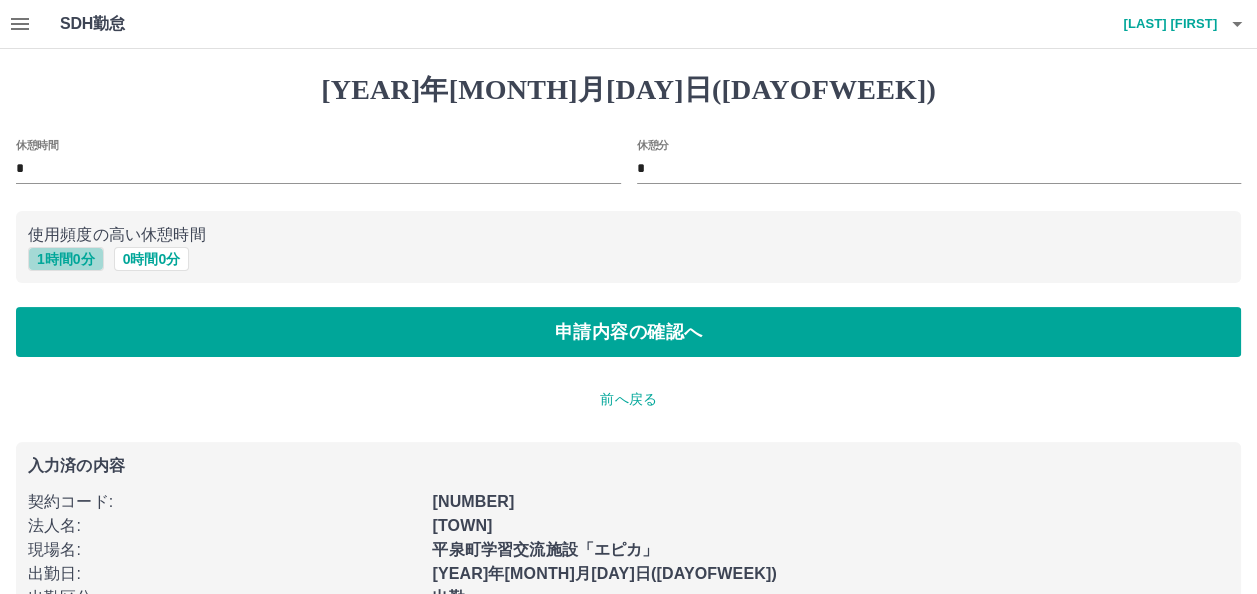 click on "1 時間 0 分" at bounding box center (66, 259) 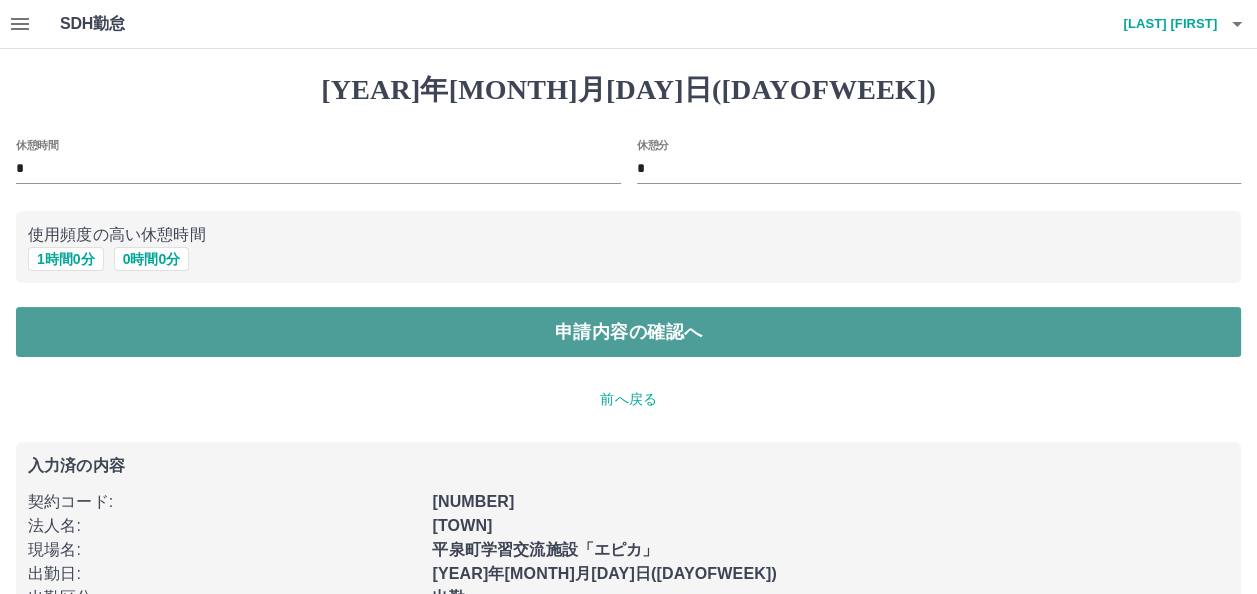 click on "申請内容の確認へ" at bounding box center [628, 332] 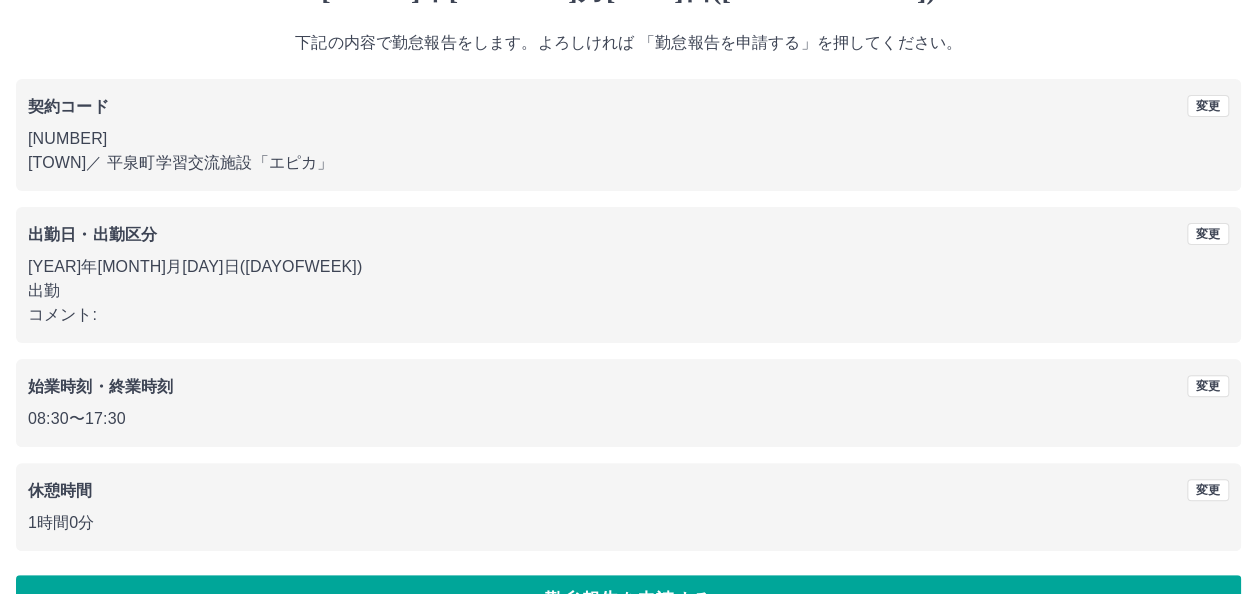 scroll, scrollTop: 154, scrollLeft: 0, axis: vertical 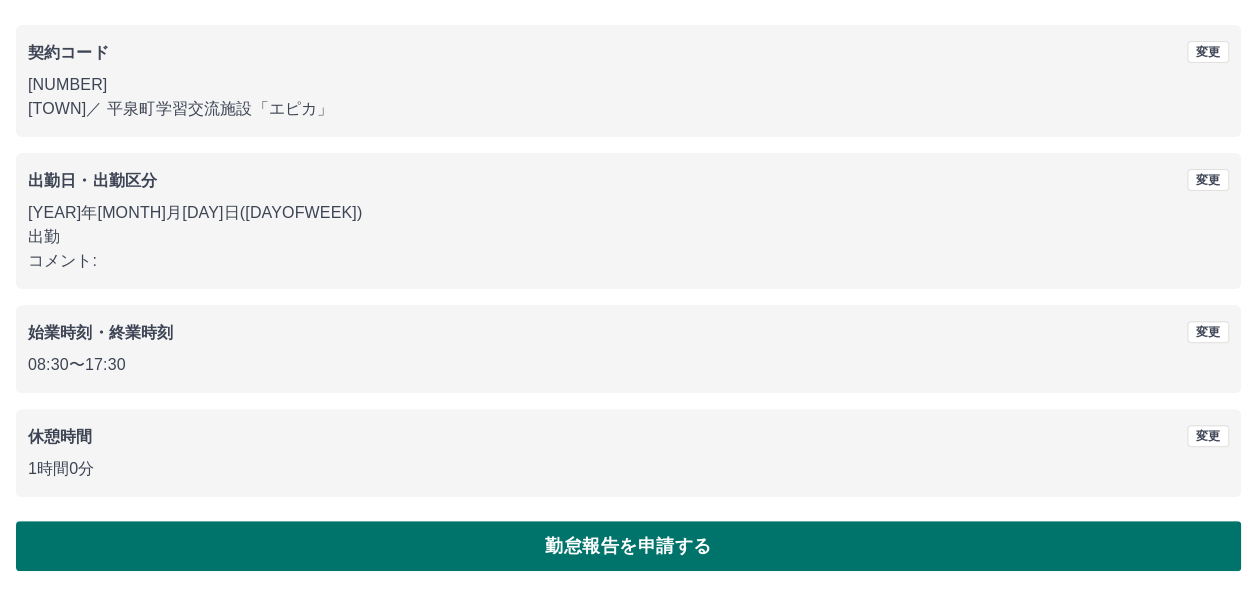 click on "勤怠報告を申請する" at bounding box center (628, 546) 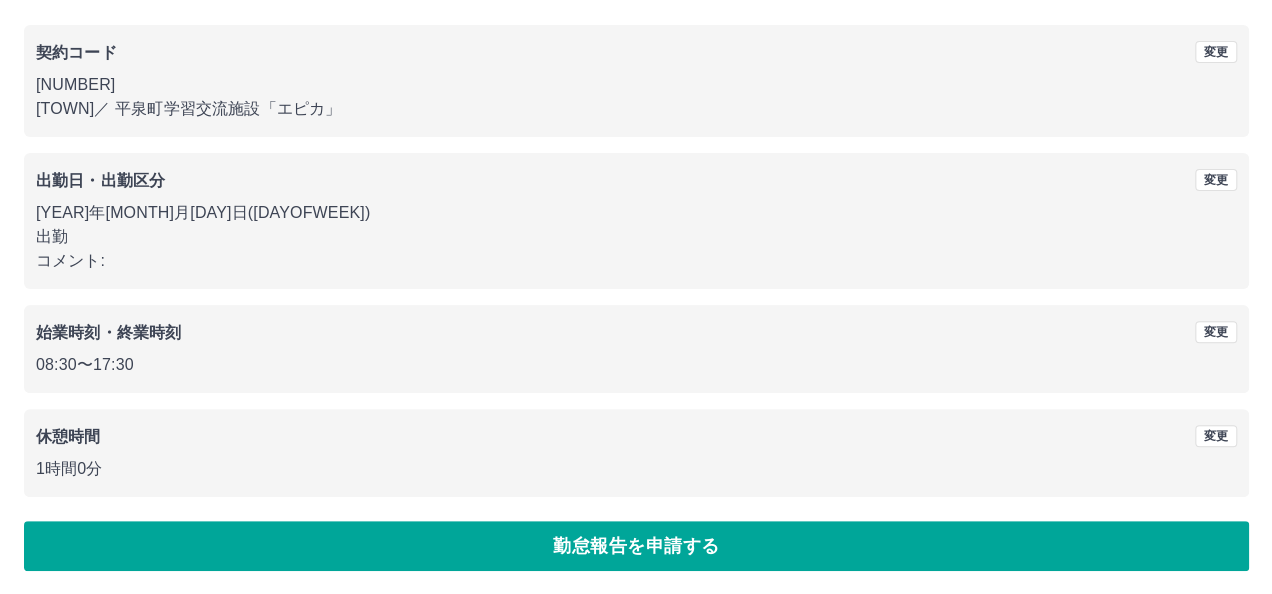 scroll, scrollTop: 0, scrollLeft: 0, axis: both 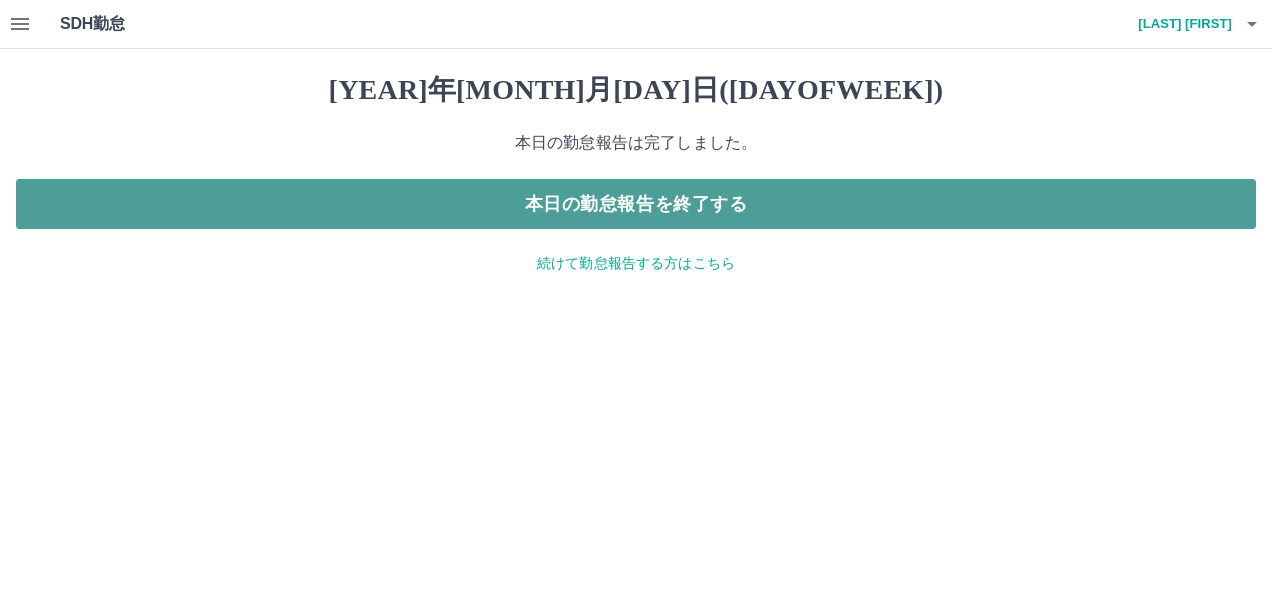 click on "本日の勤怠報告を終了する" at bounding box center [636, 204] 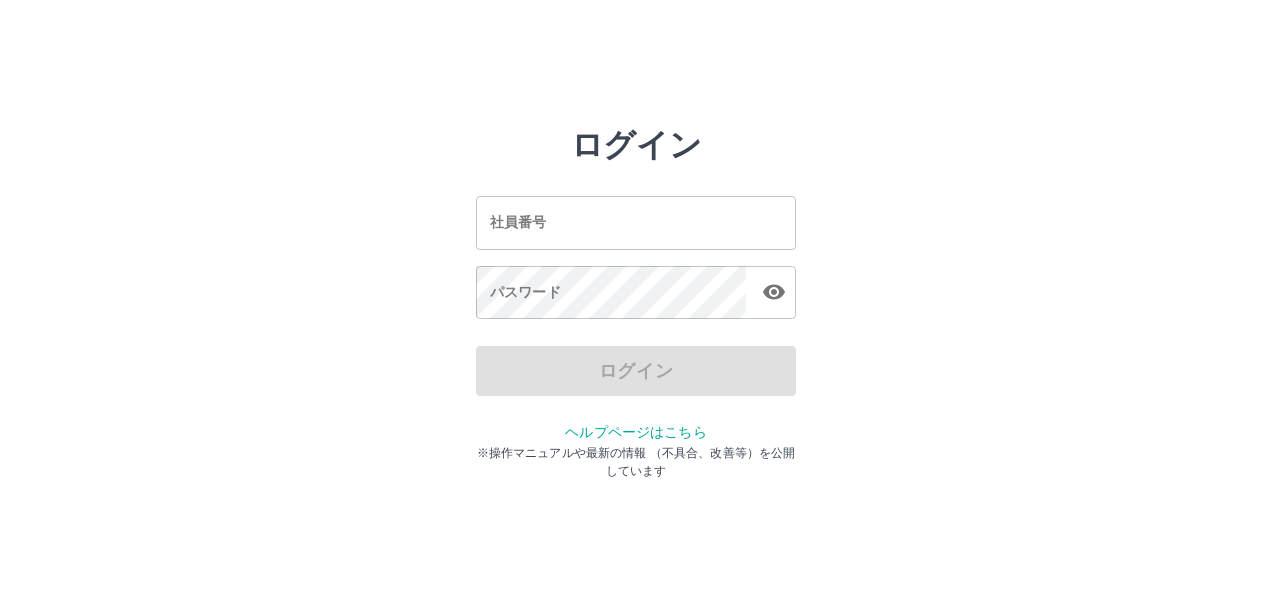 scroll, scrollTop: 0, scrollLeft: 0, axis: both 